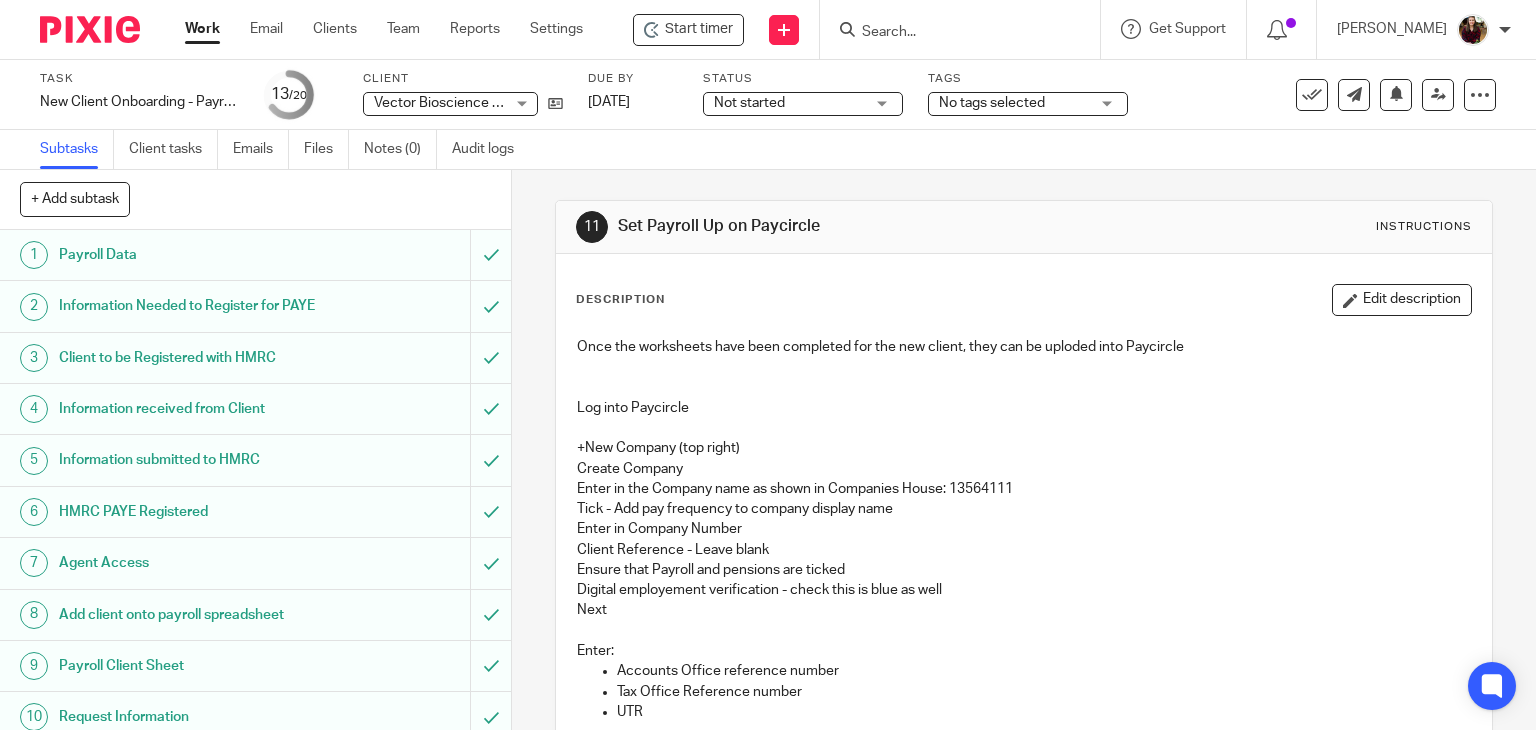 scroll, scrollTop: 0, scrollLeft: 0, axis: both 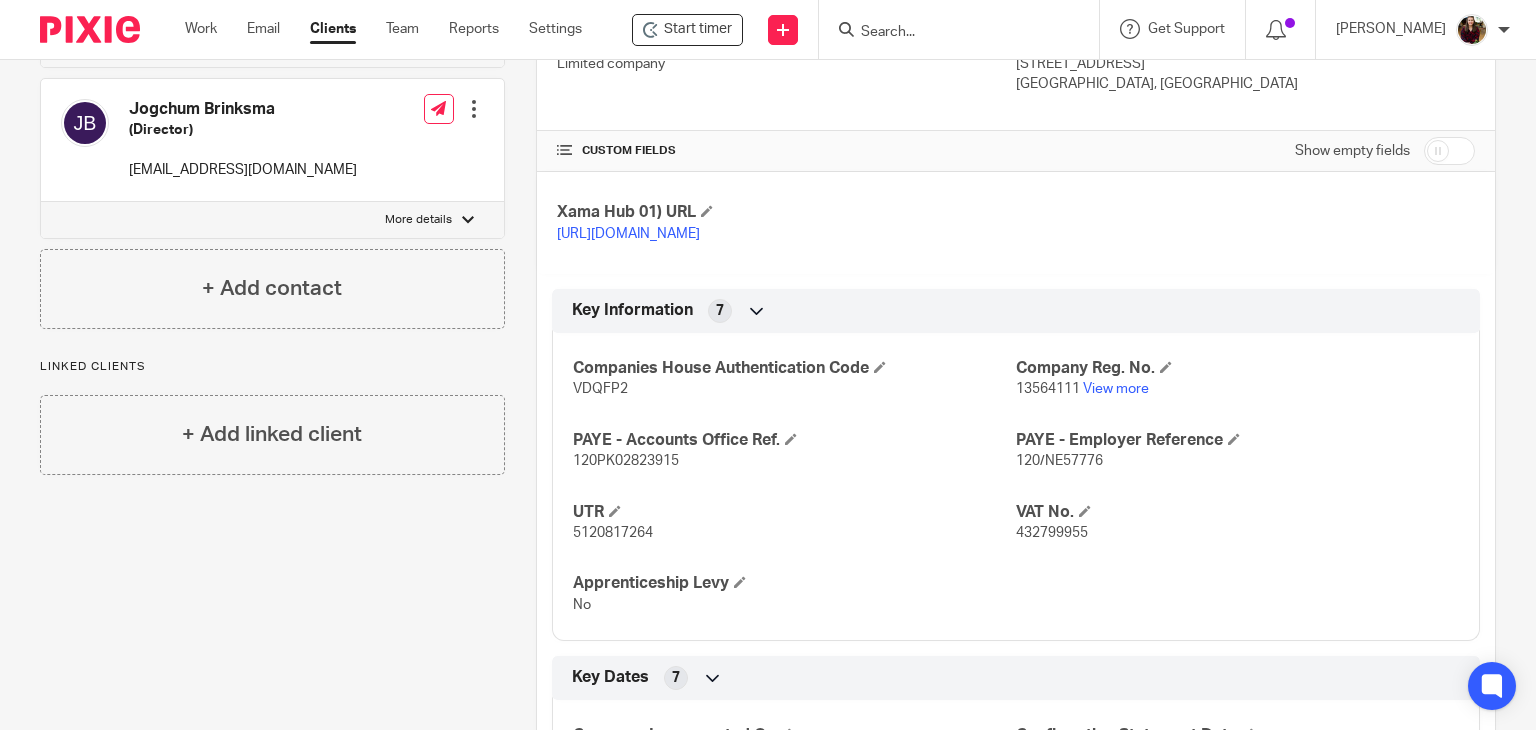 click at bounding box center [949, 33] 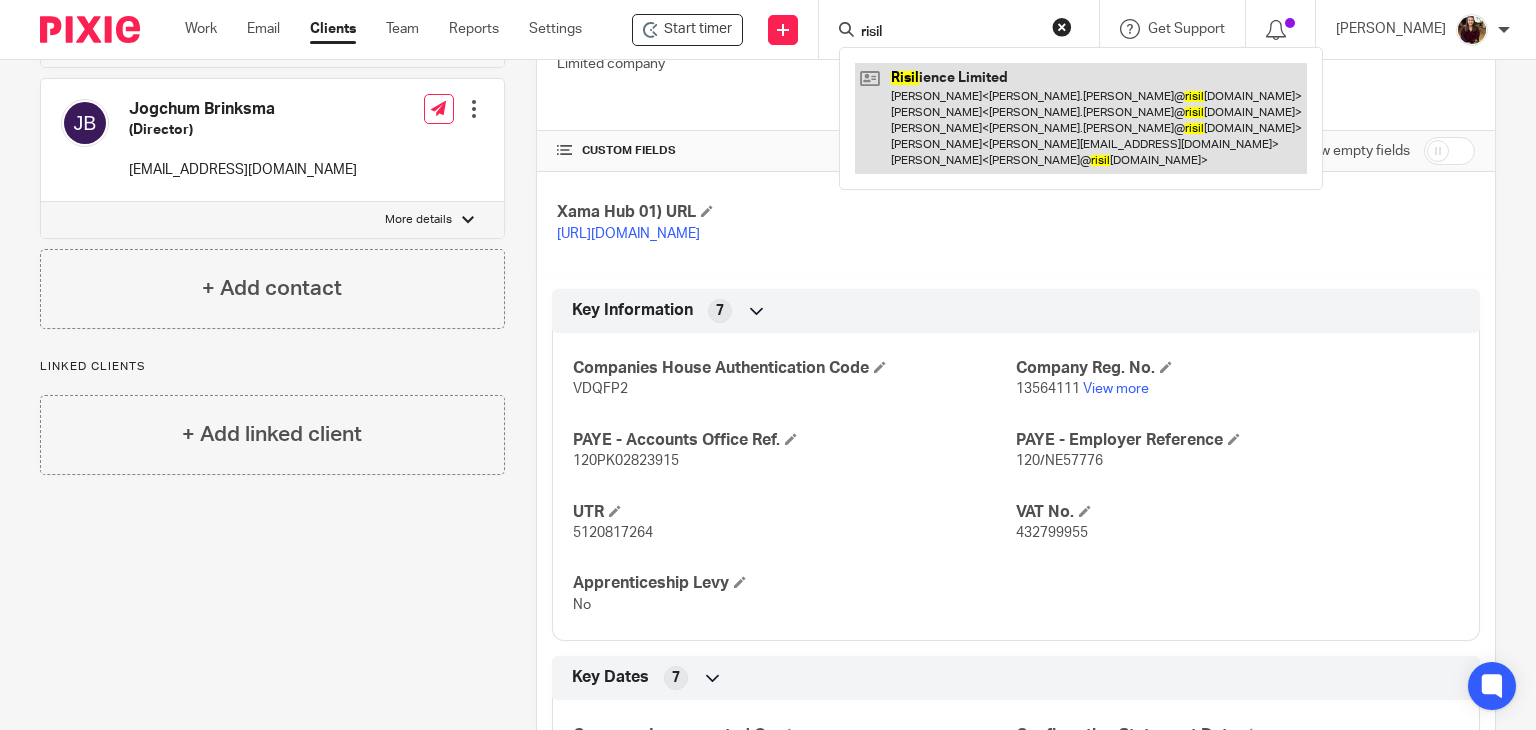 type on "risil" 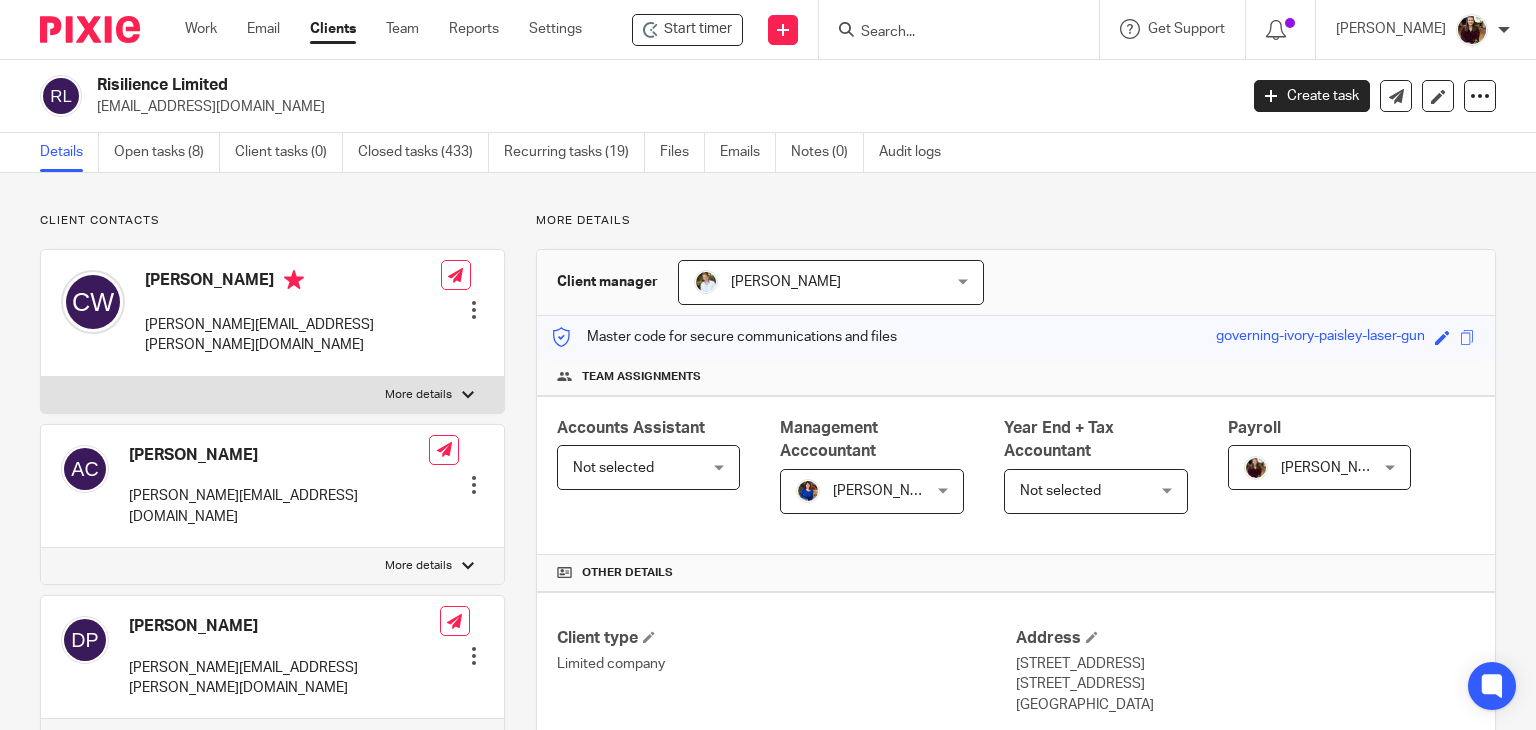 scroll, scrollTop: 0, scrollLeft: 0, axis: both 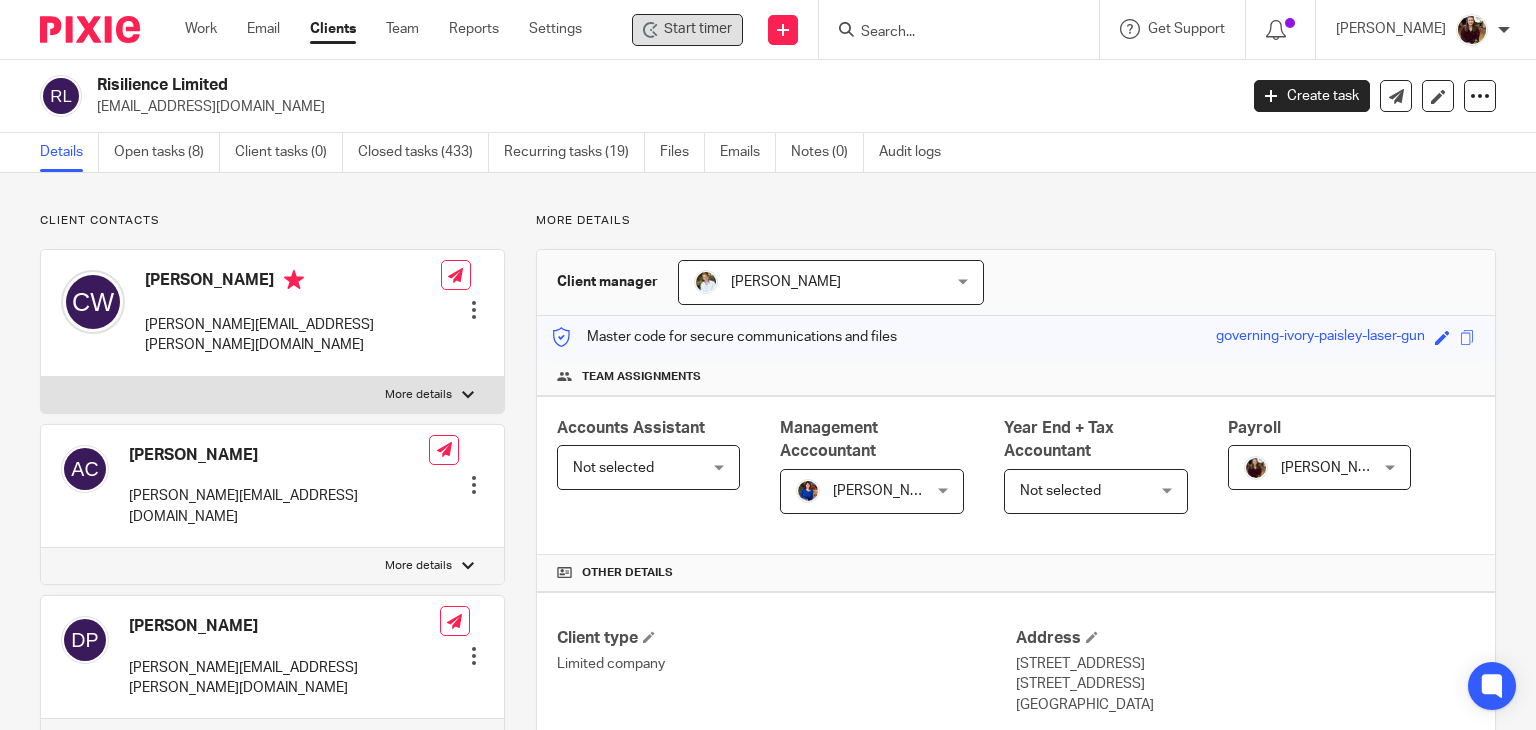 click on "Start timer" at bounding box center [698, 29] 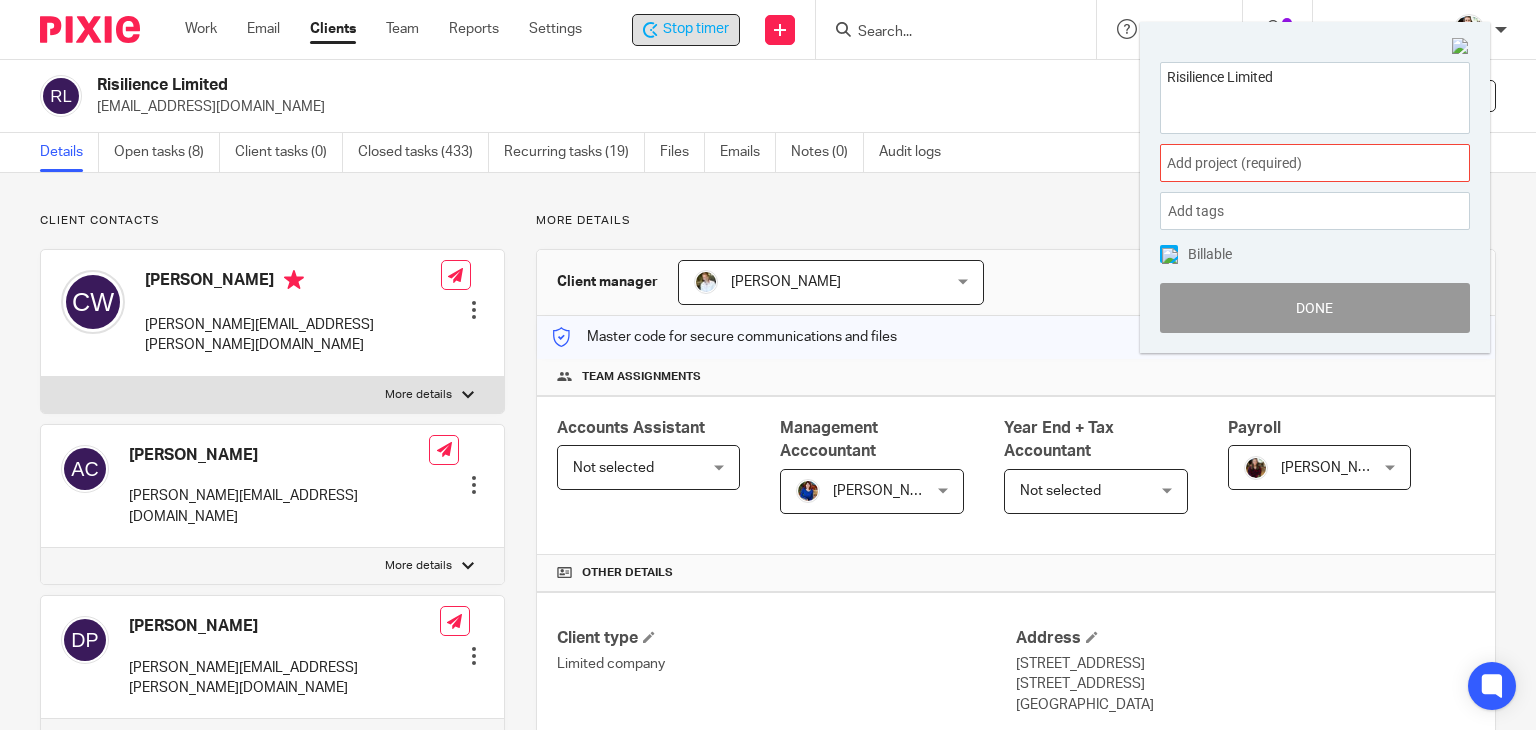 click on "Add project (required) :" at bounding box center (1293, 163) 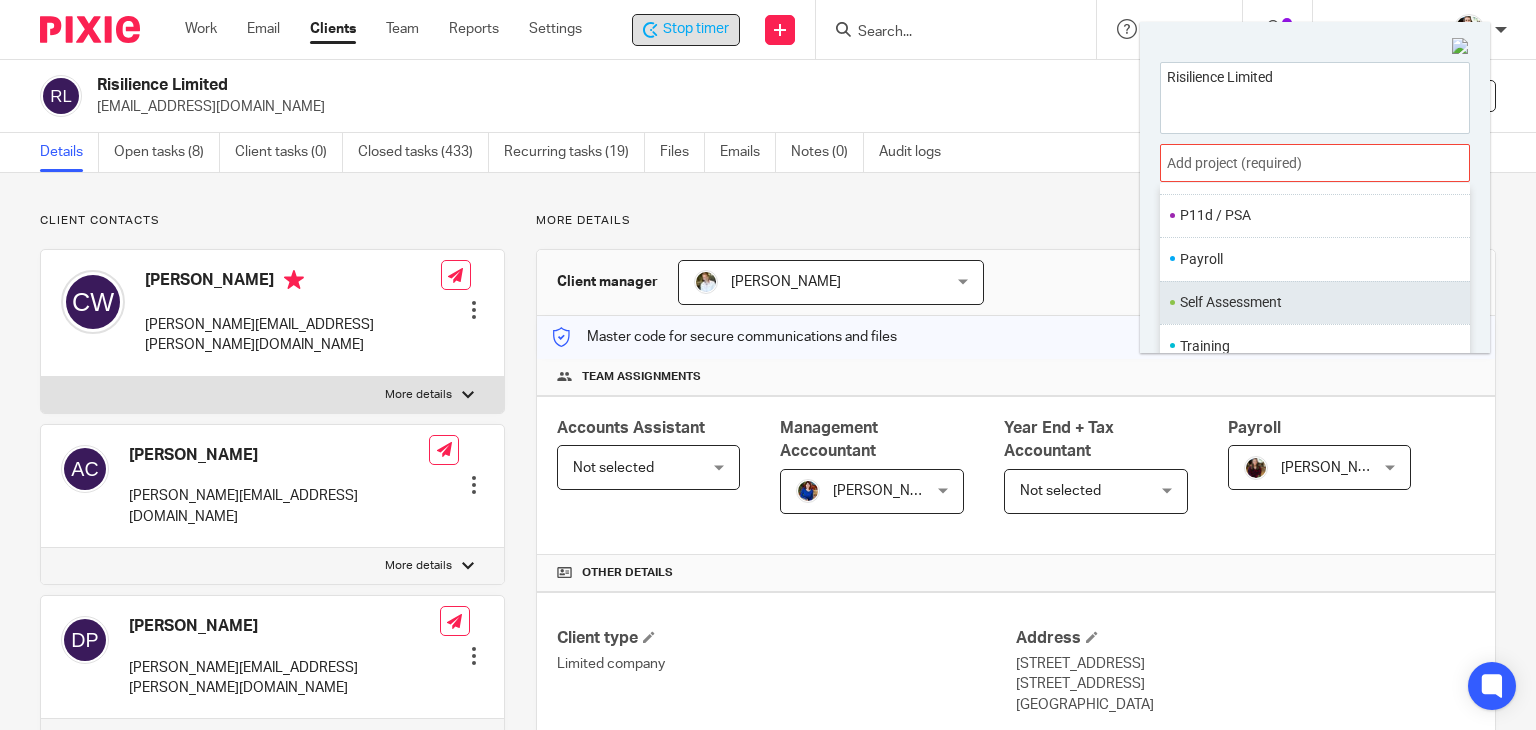 scroll, scrollTop: 748, scrollLeft: 0, axis: vertical 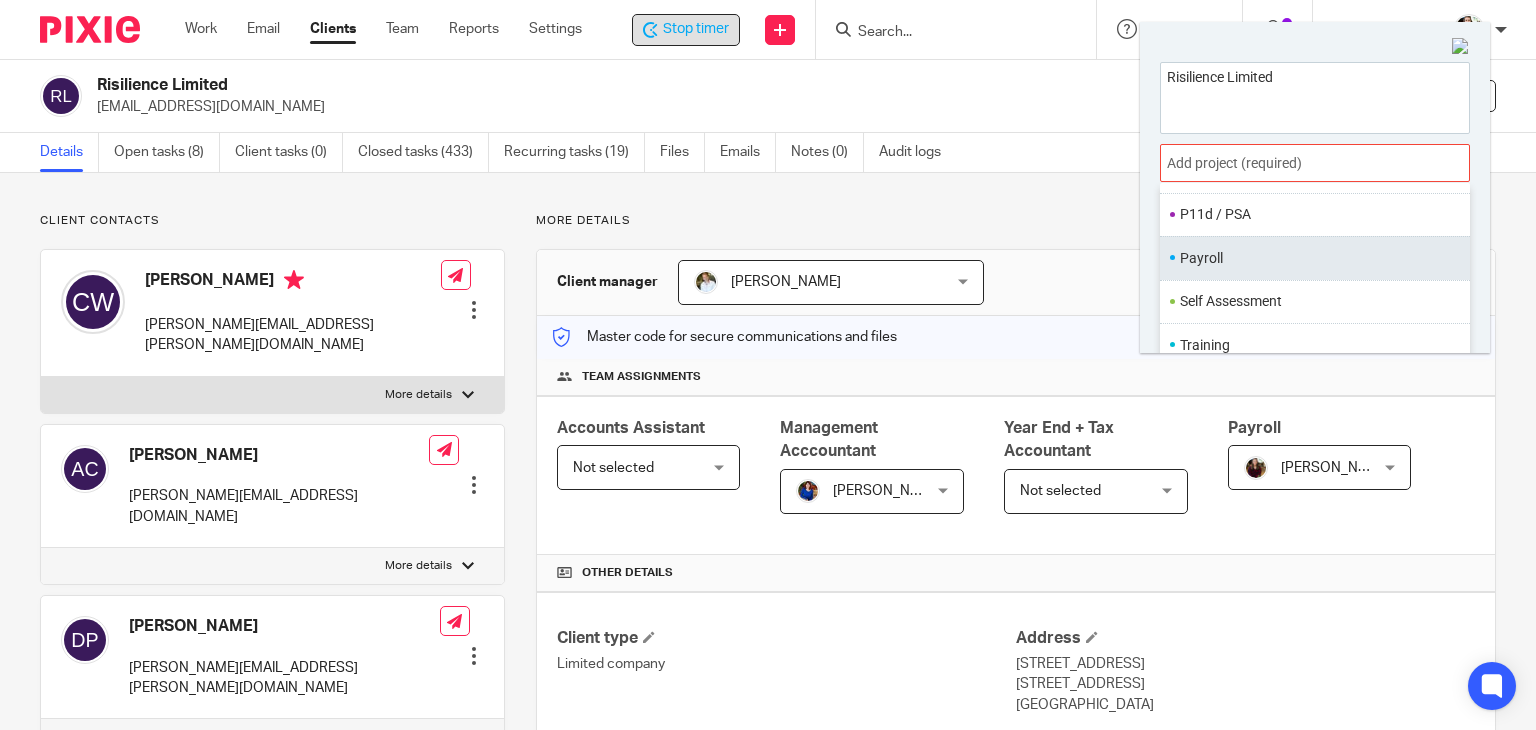 click on "Payroll" at bounding box center [1310, 258] 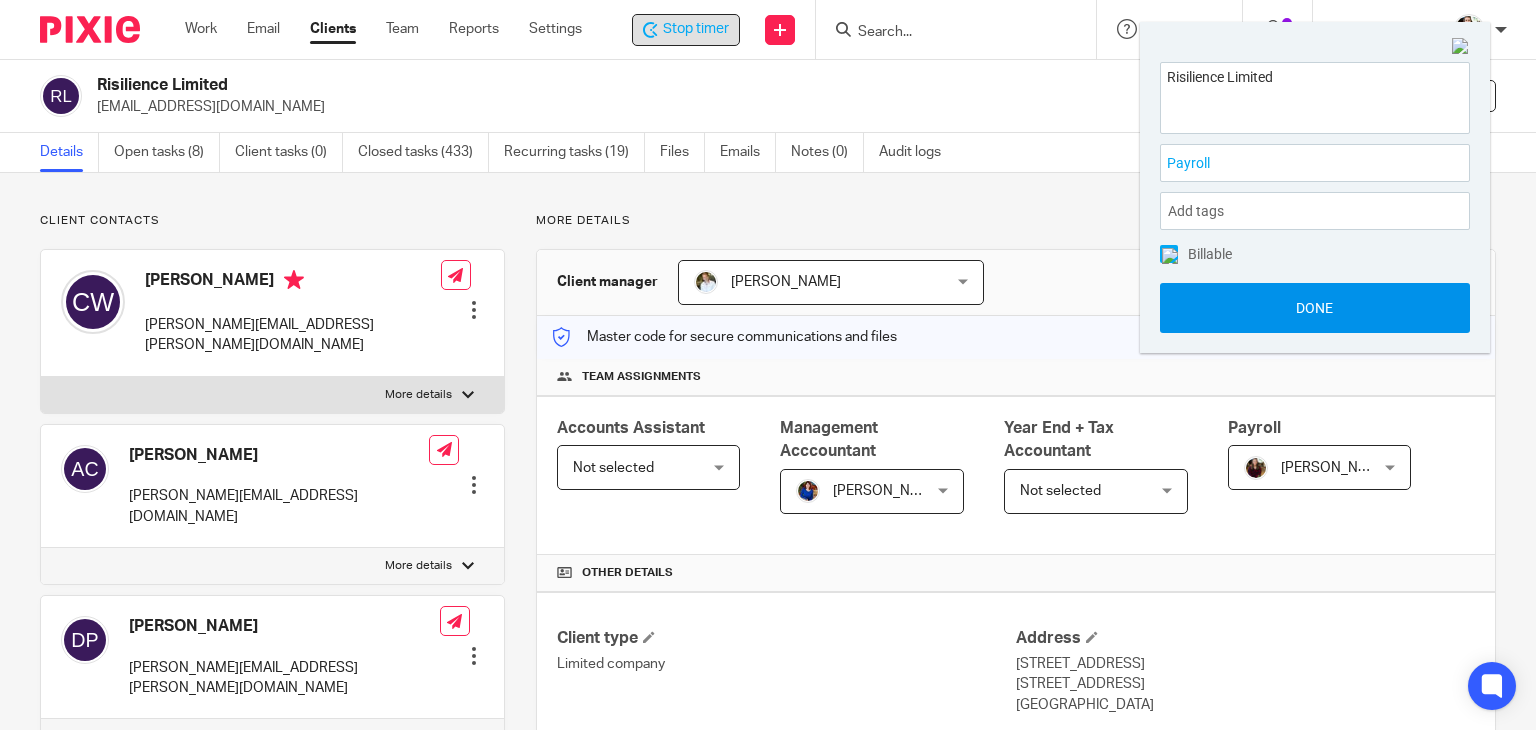 click on "Done" at bounding box center (1315, 308) 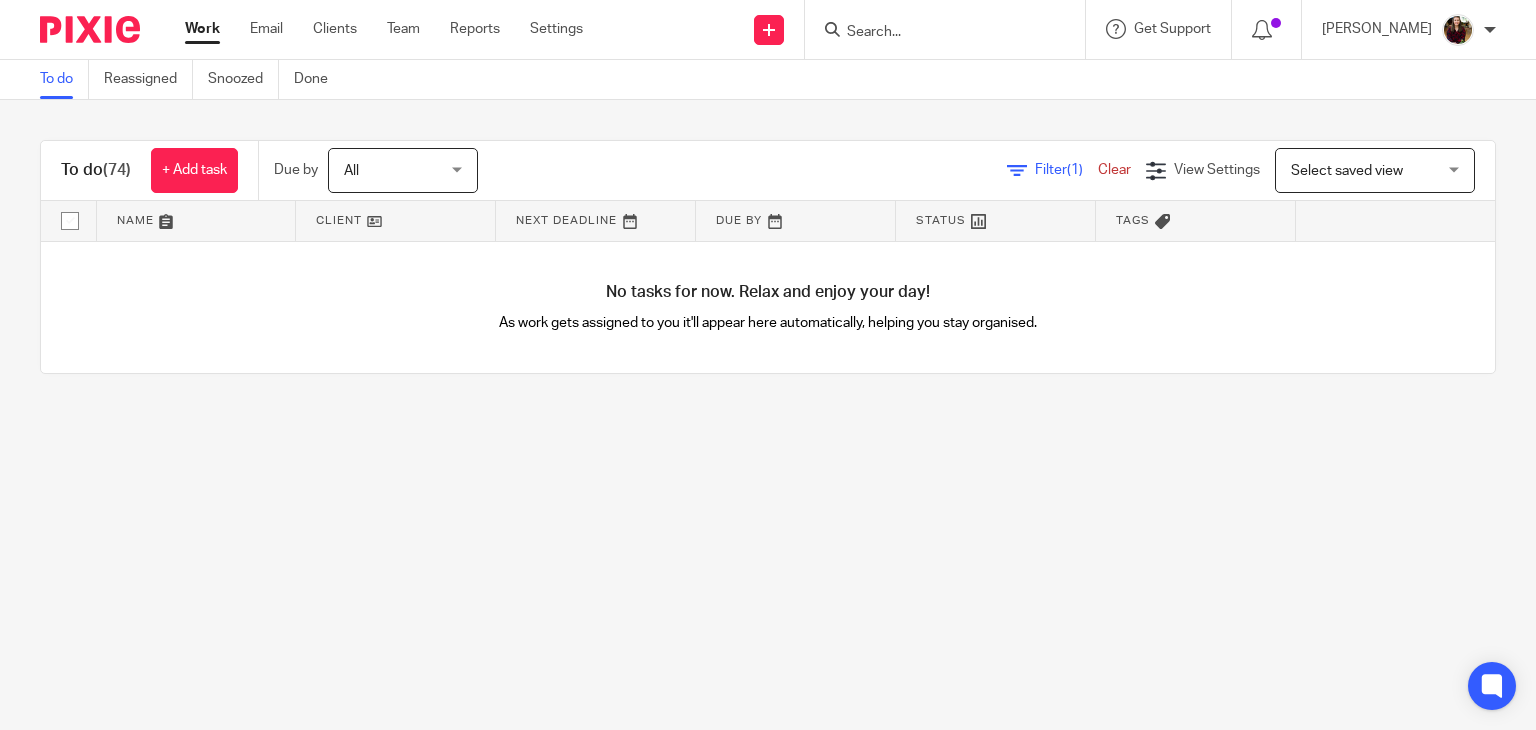 scroll, scrollTop: 0, scrollLeft: 0, axis: both 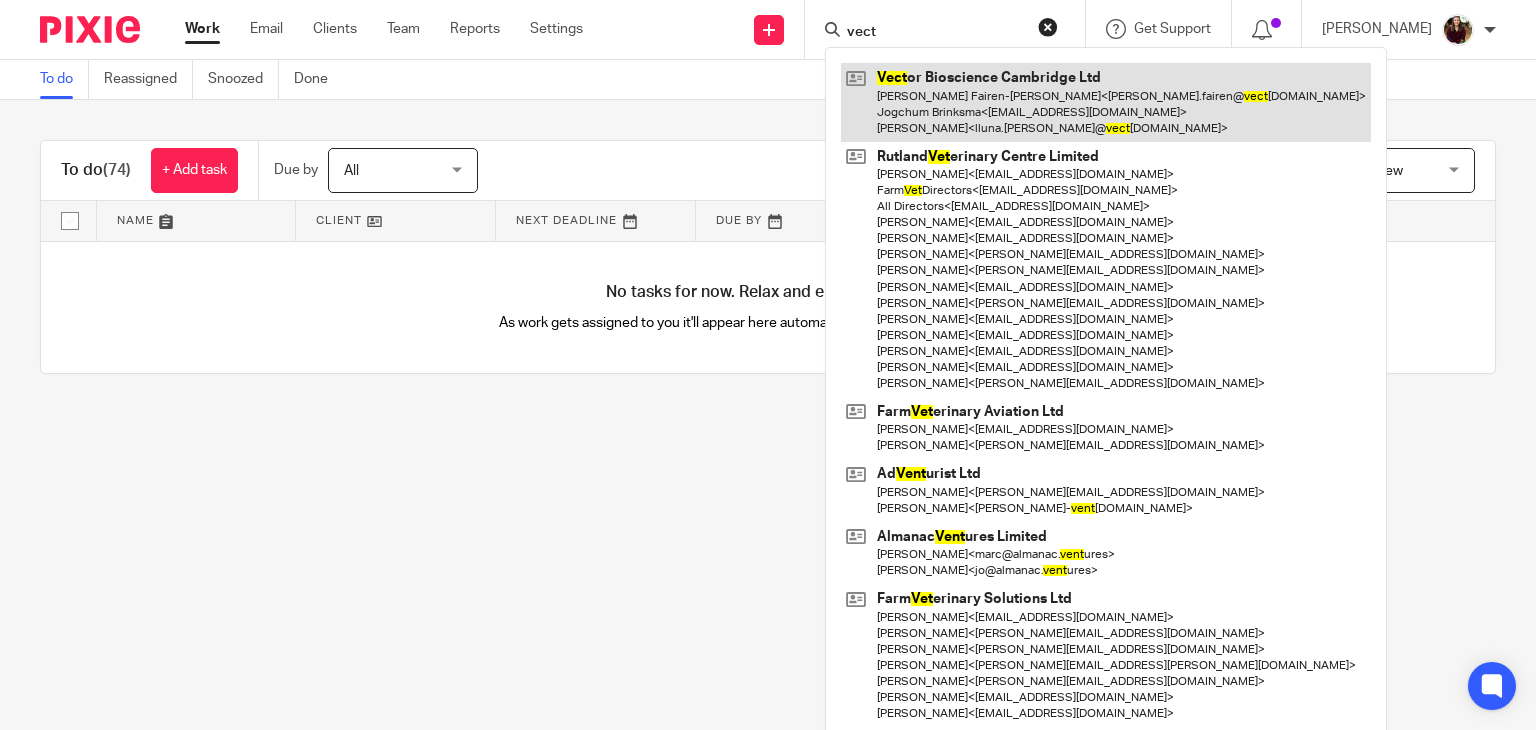 type on "vect" 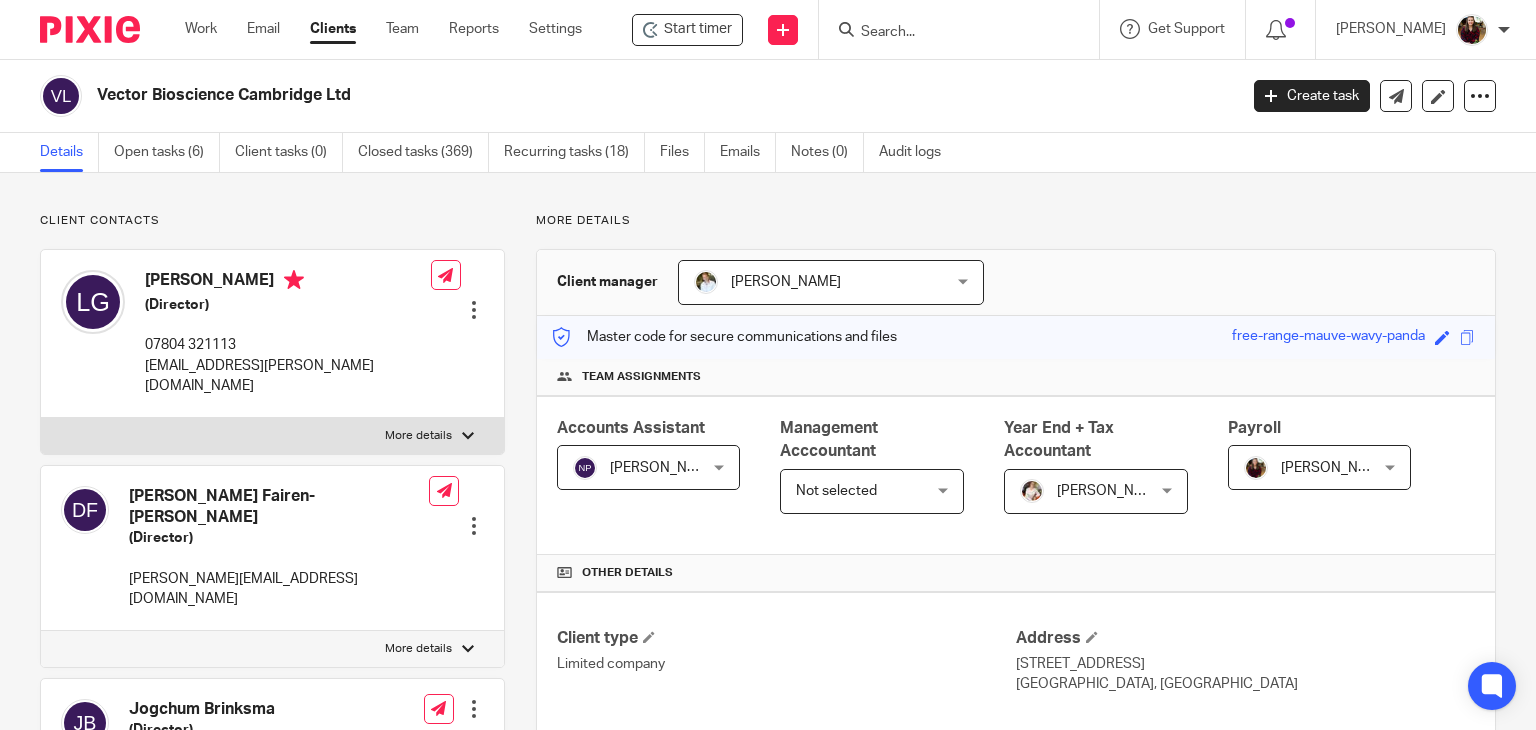 scroll, scrollTop: 0, scrollLeft: 0, axis: both 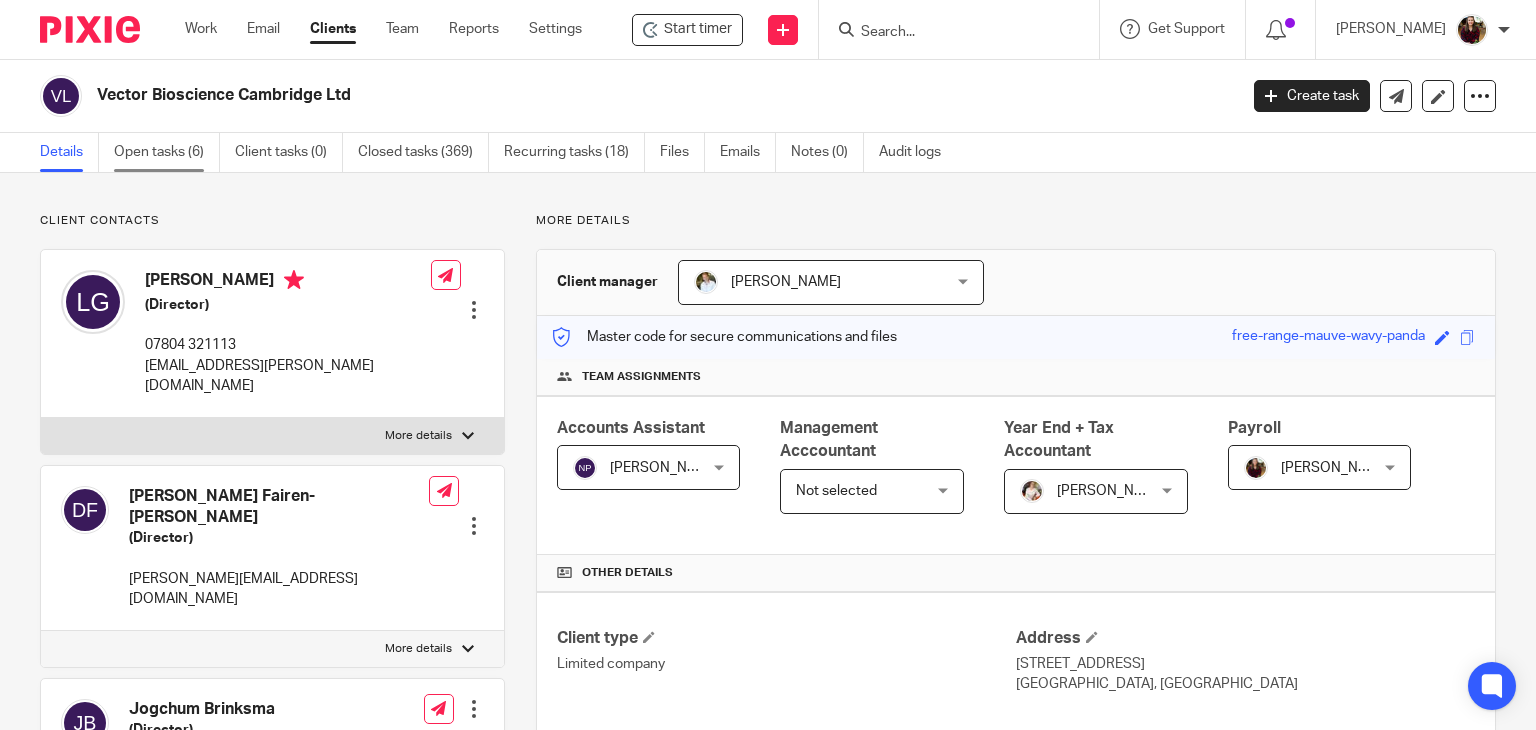click on "Open tasks (6)" at bounding box center [167, 152] 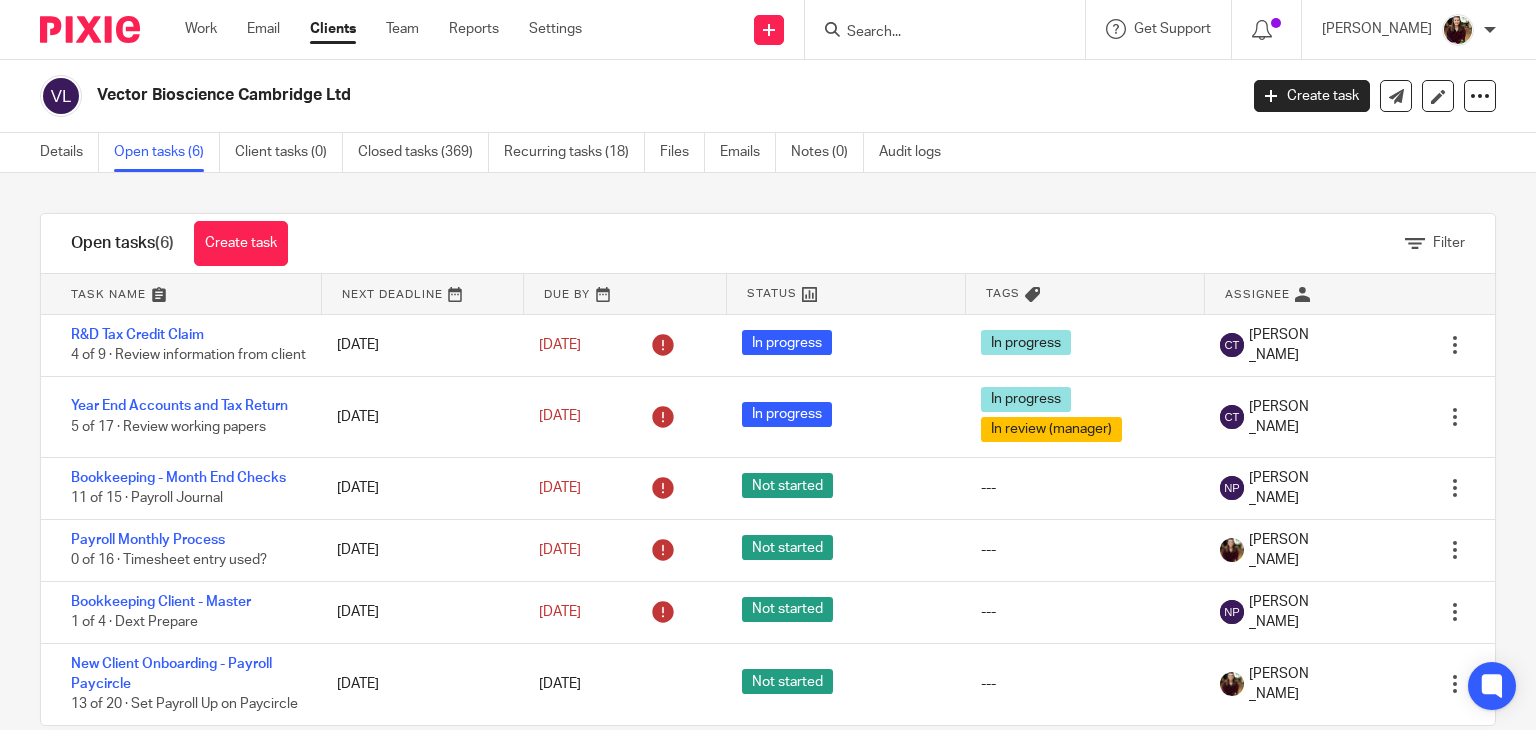 scroll, scrollTop: 0, scrollLeft: 0, axis: both 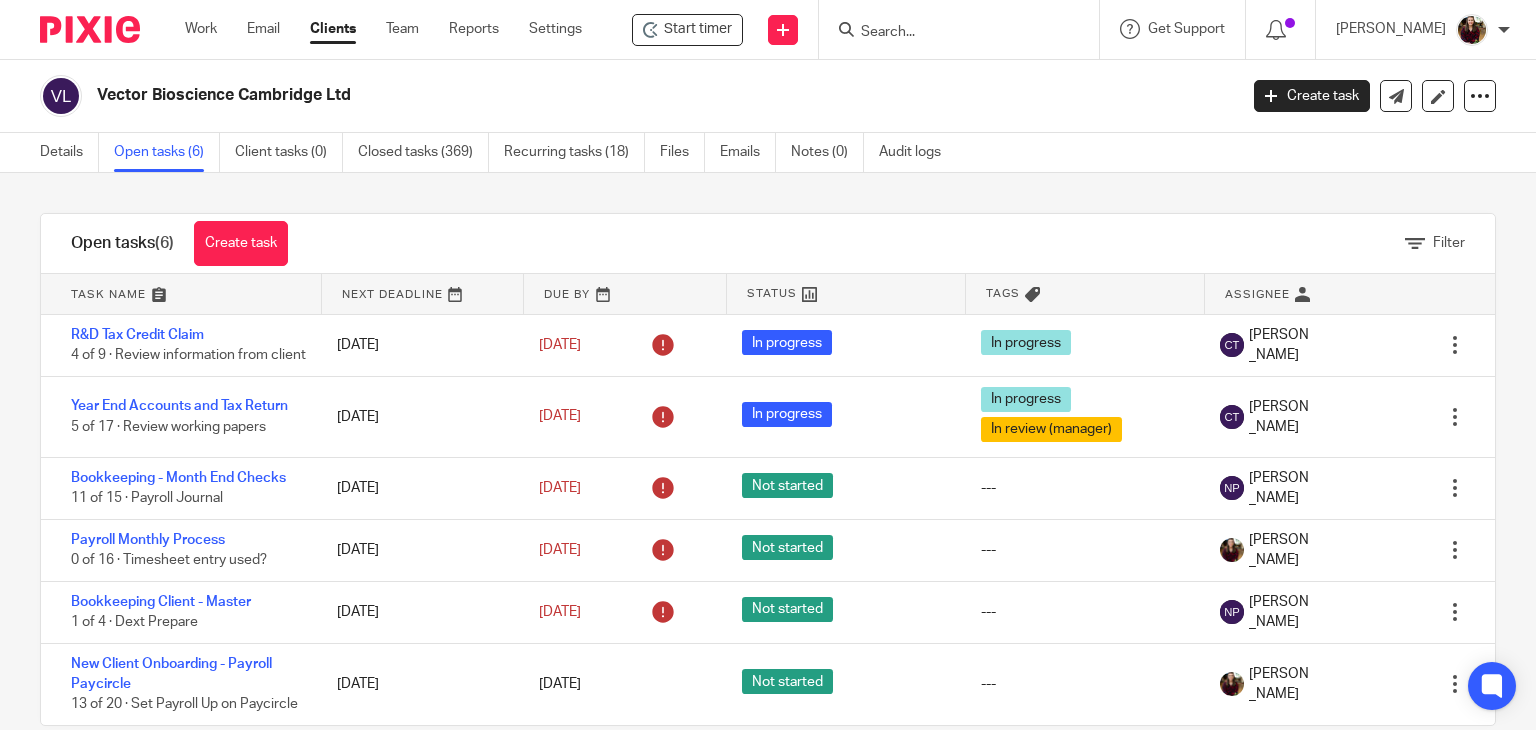 click on "Vector Bioscience Cambridge Ltd" at bounding box center [660, 95] 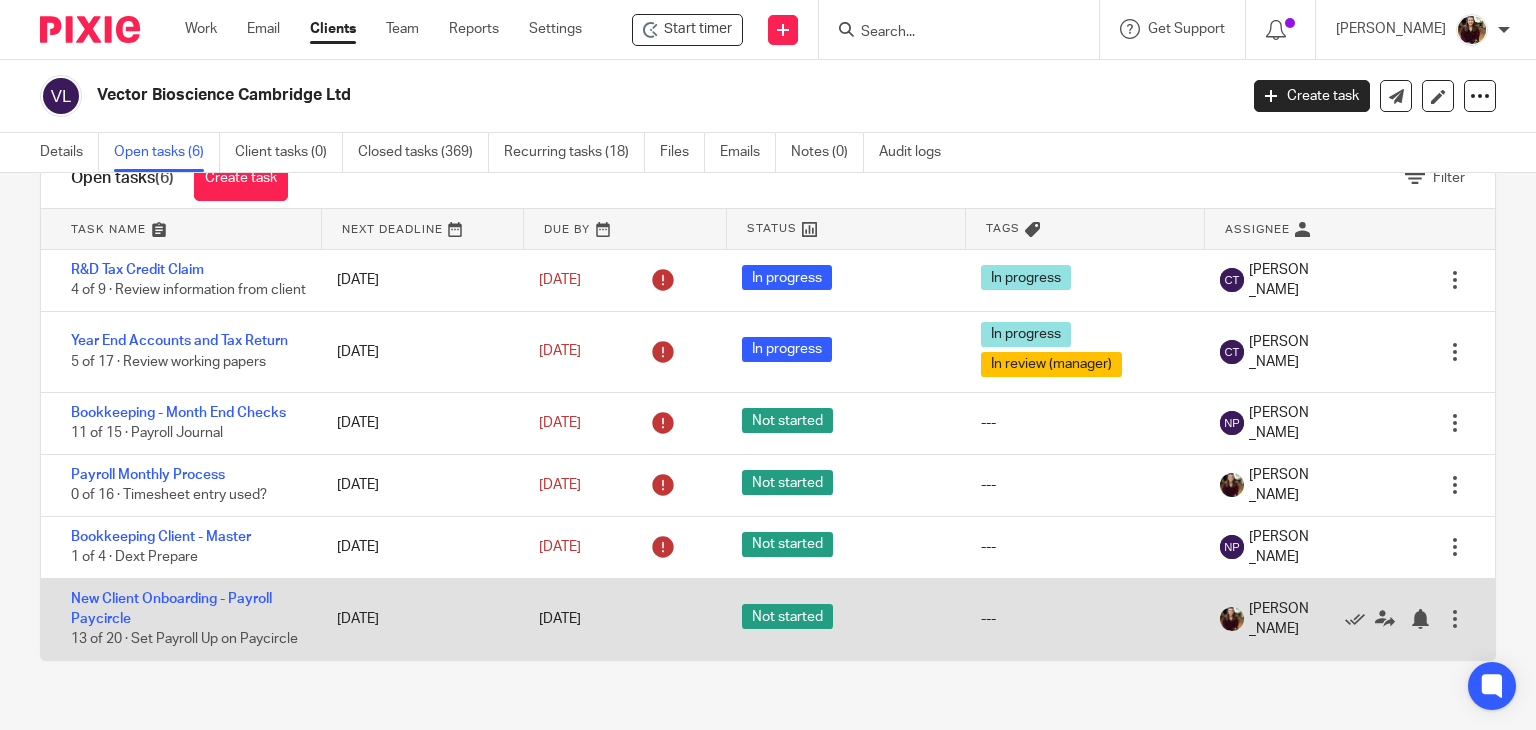 scroll, scrollTop: 98, scrollLeft: 0, axis: vertical 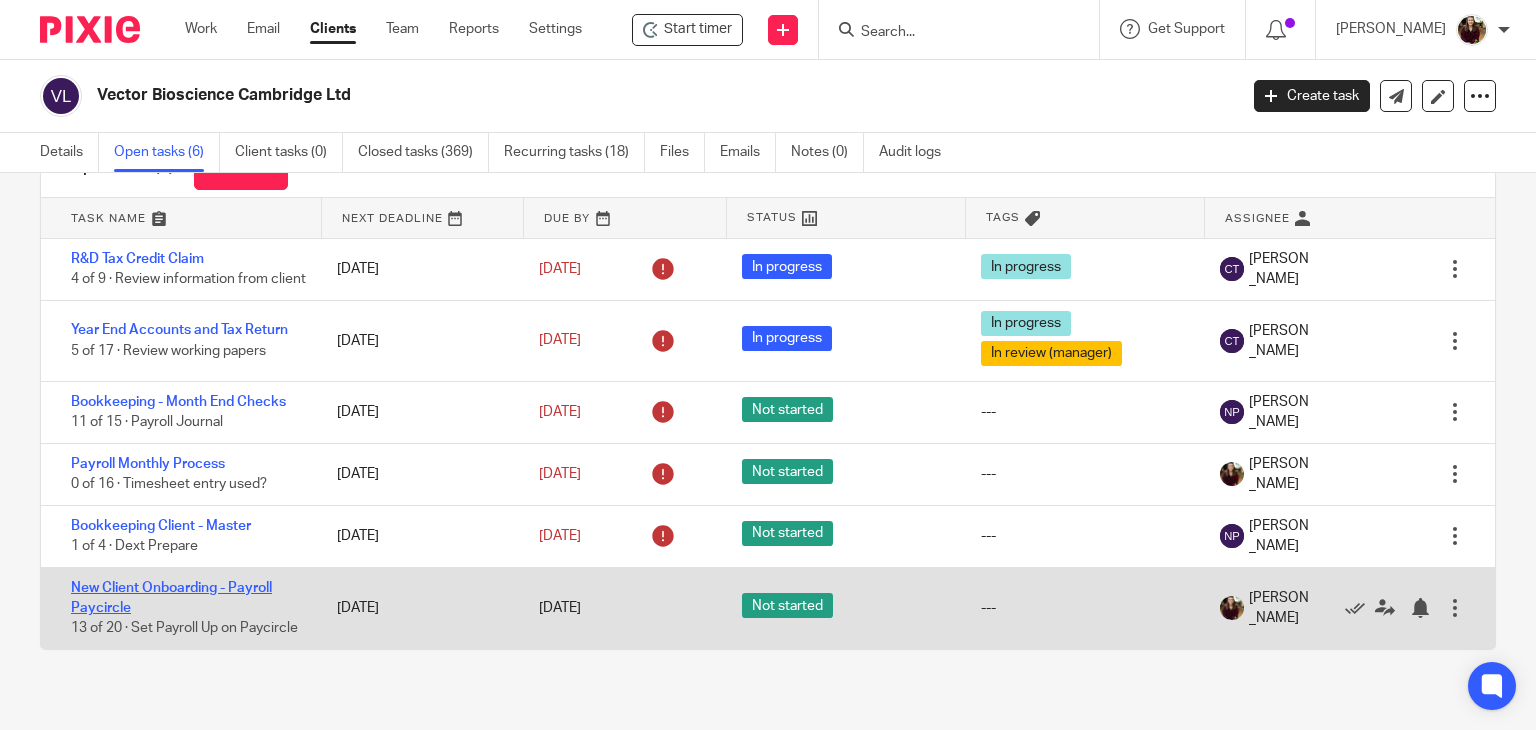 click on "New Client Onboarding - Payroll Paycircle" at bounding box center [171, 598] 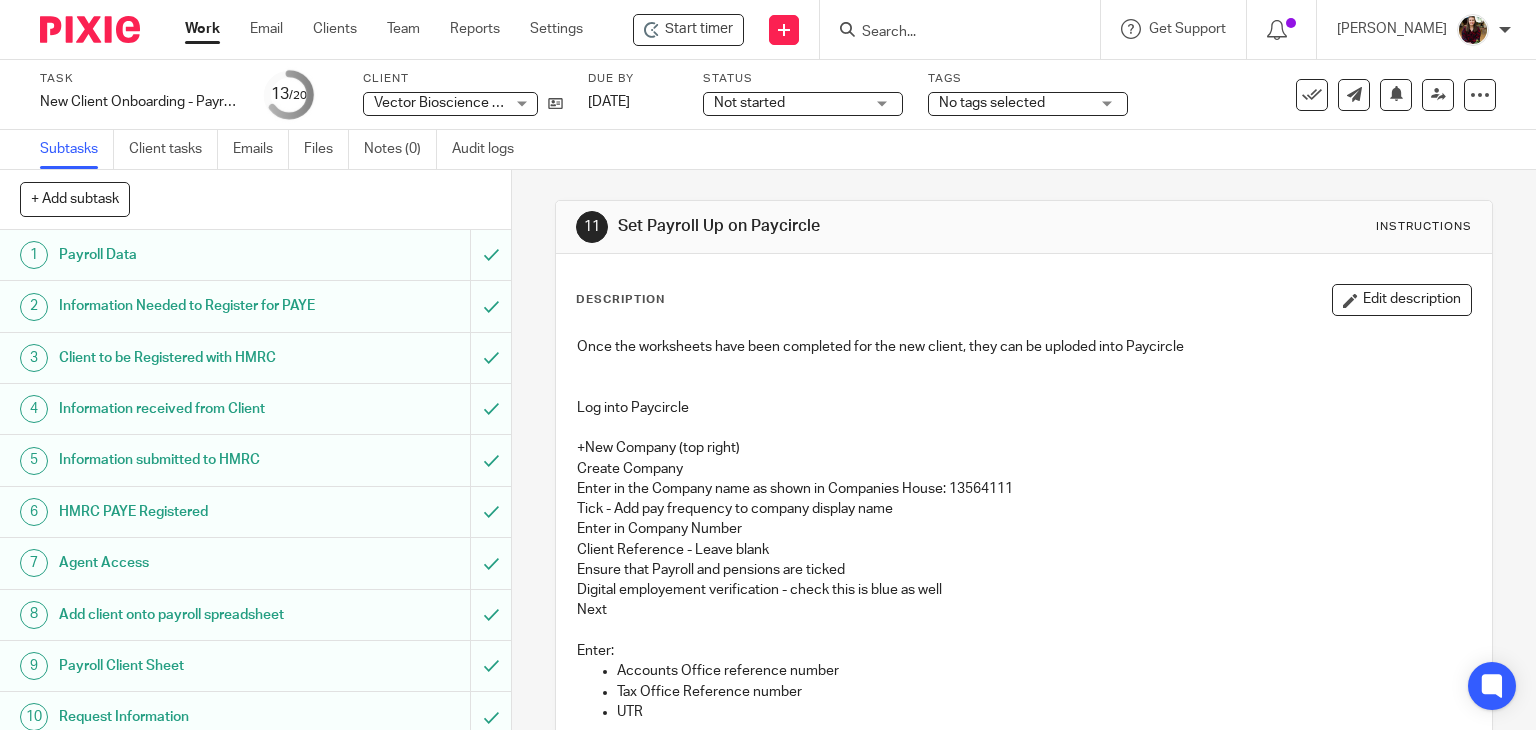 scroll, scrollTop: 0, scrollLeft: 0, axis: both 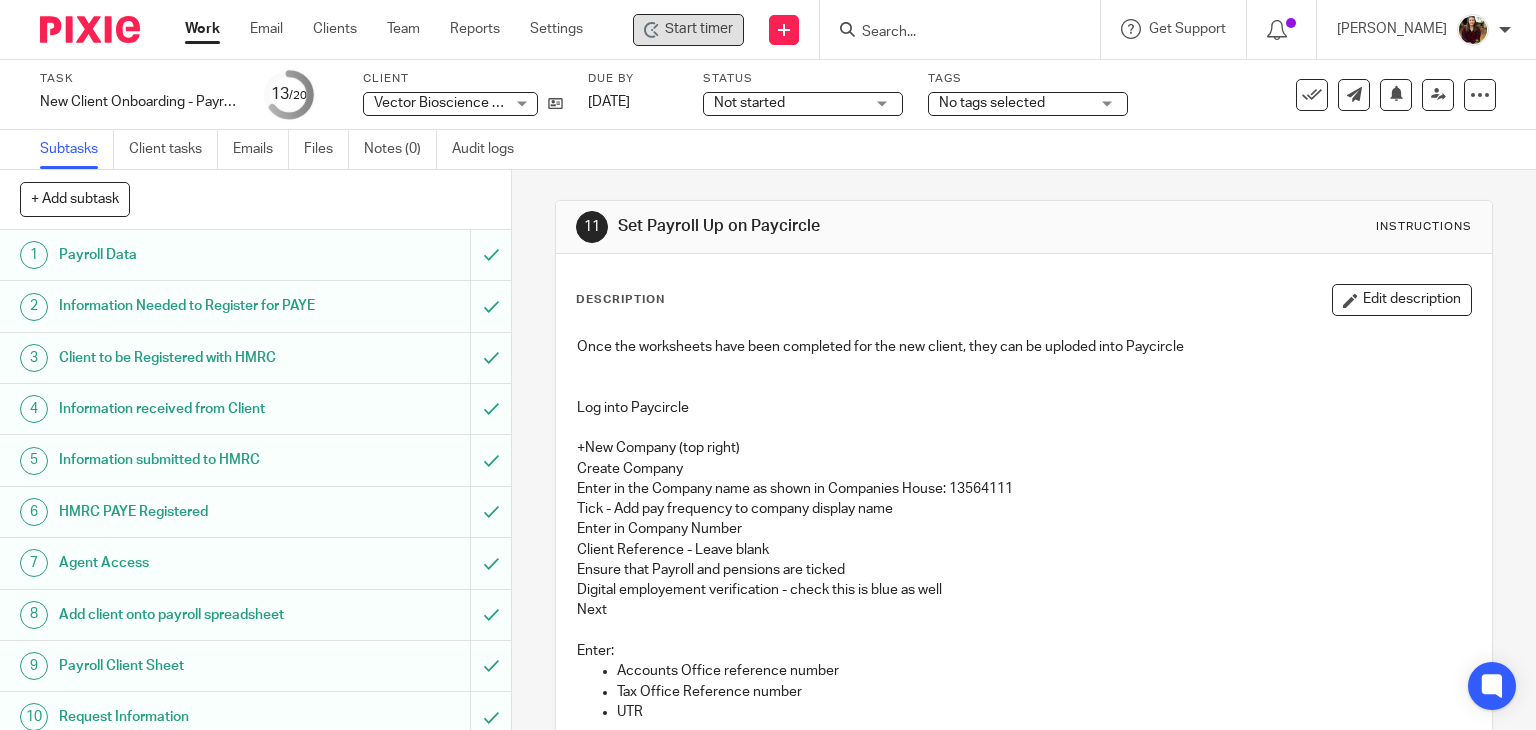 click on "Start timer" at bounding box center (699, 29) 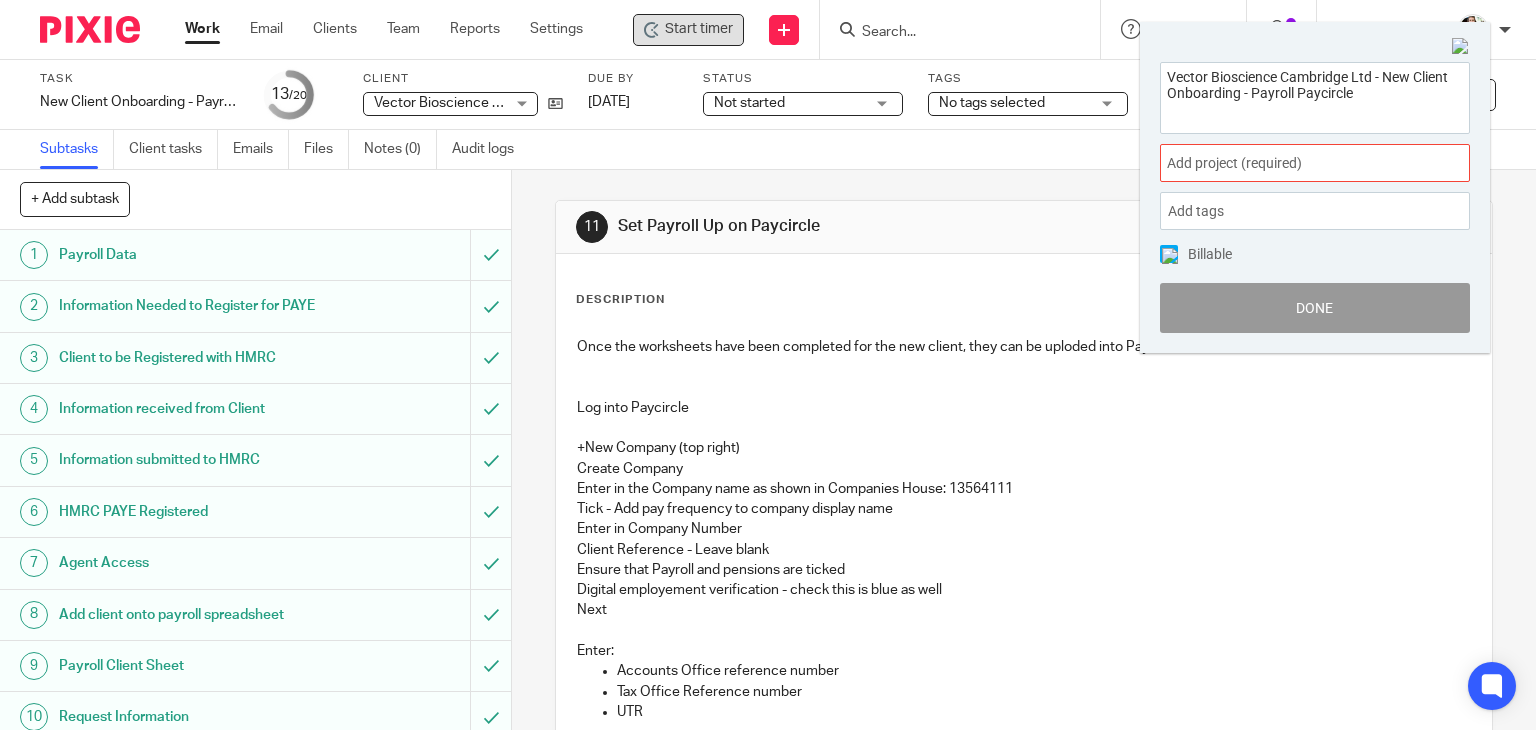 click on "Add project (required) :" at bounding box center [1293, 163] 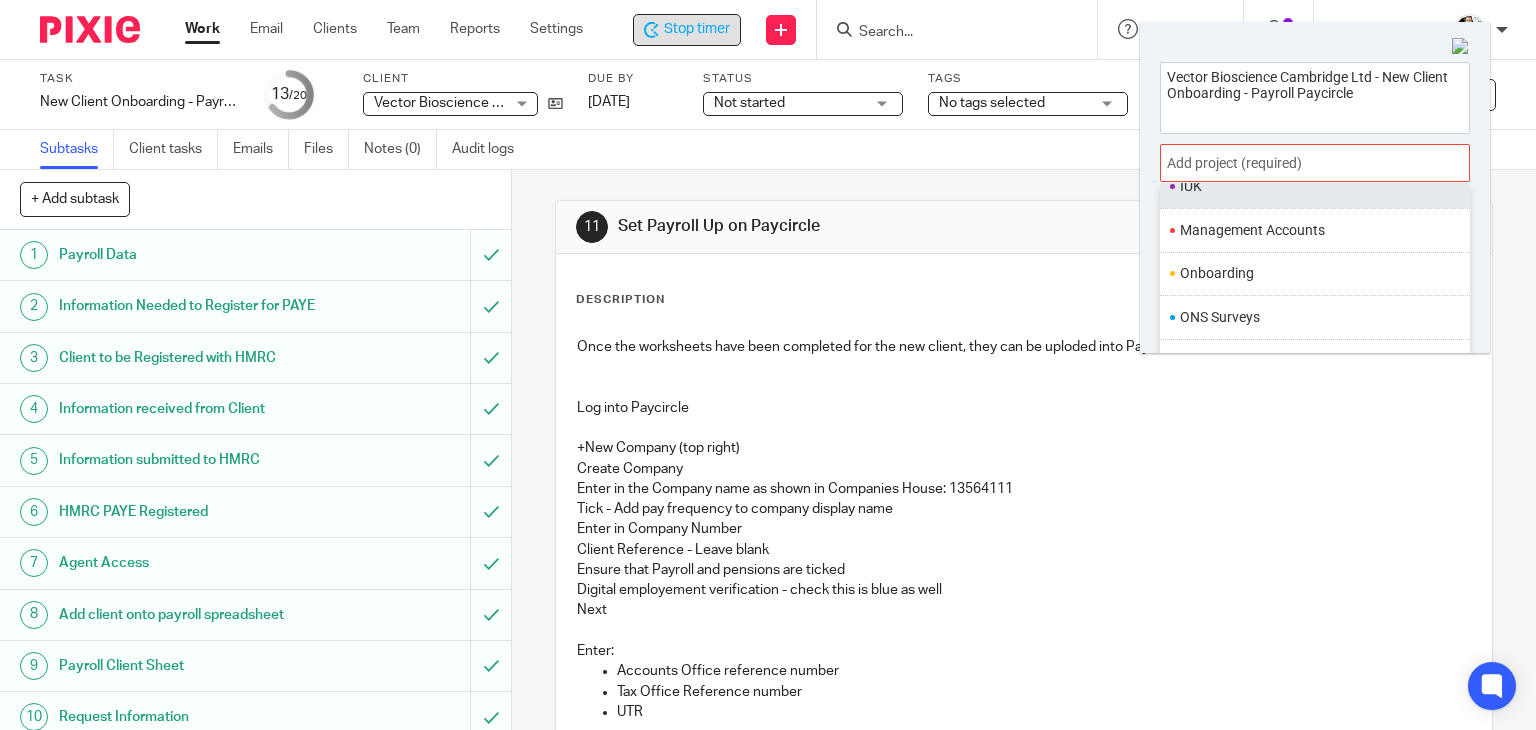 scroll, scrollTop: 748, scrollLeft: 0, axis: vertical 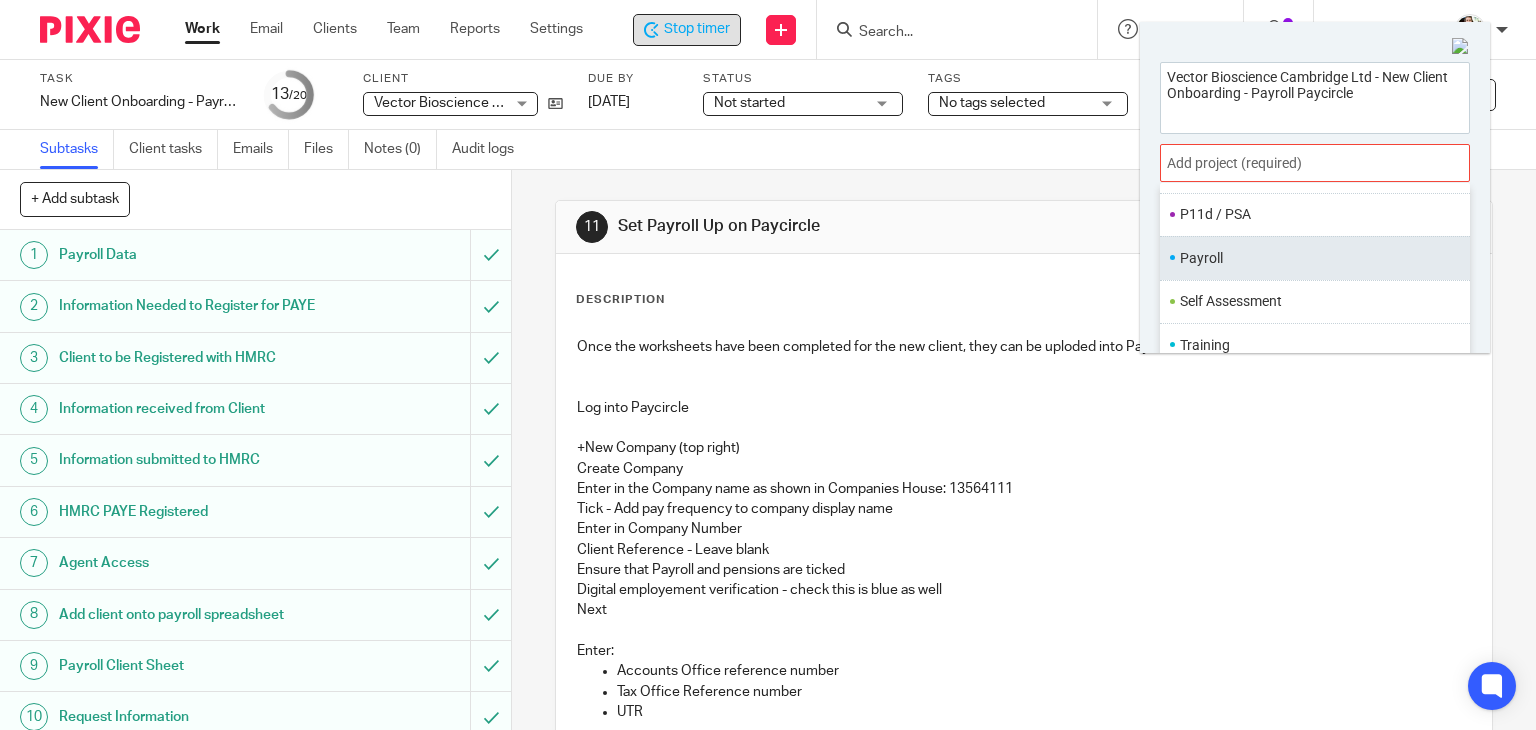 click on "Payroll" at bounding box center (1310, 258) 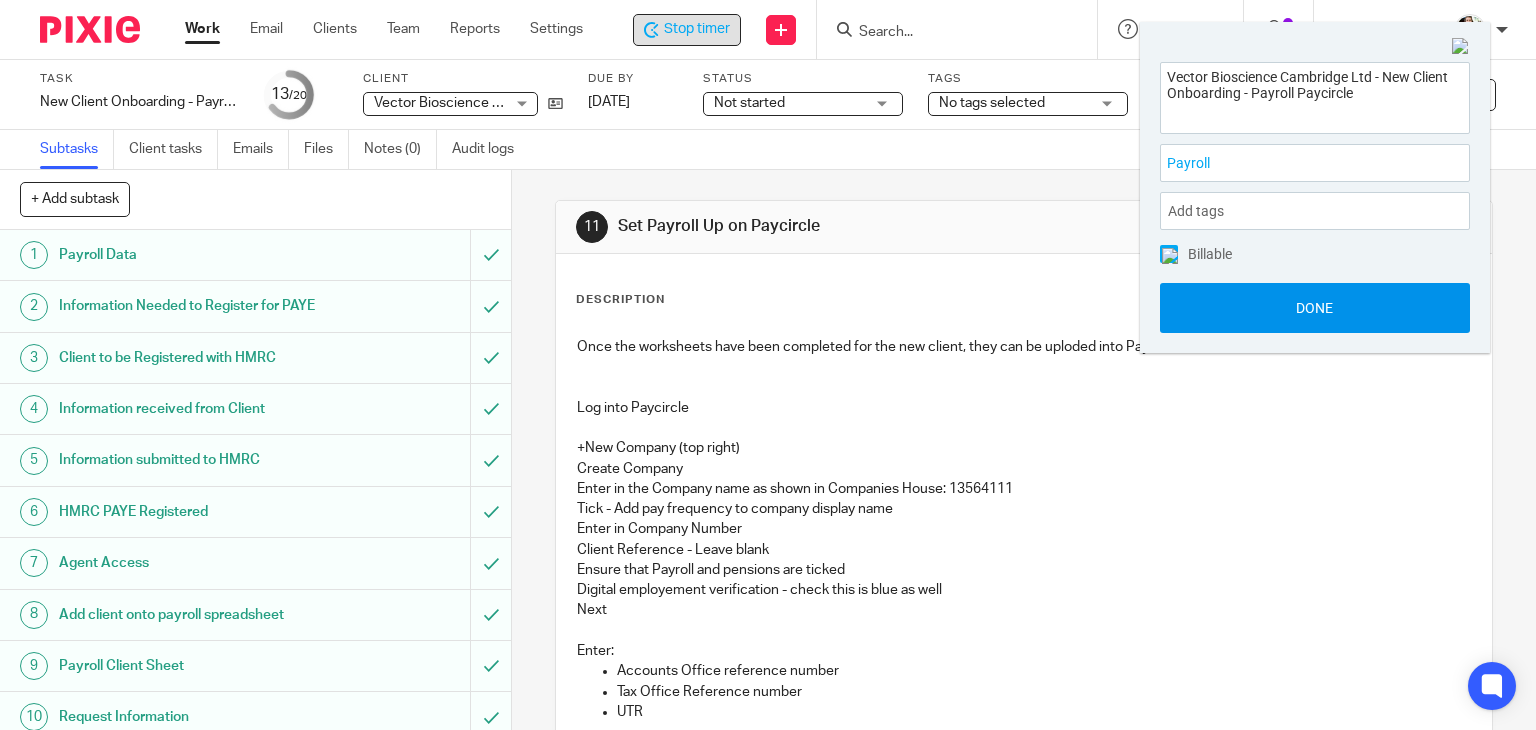 click on "Done" at bounding box center (1315, 308) 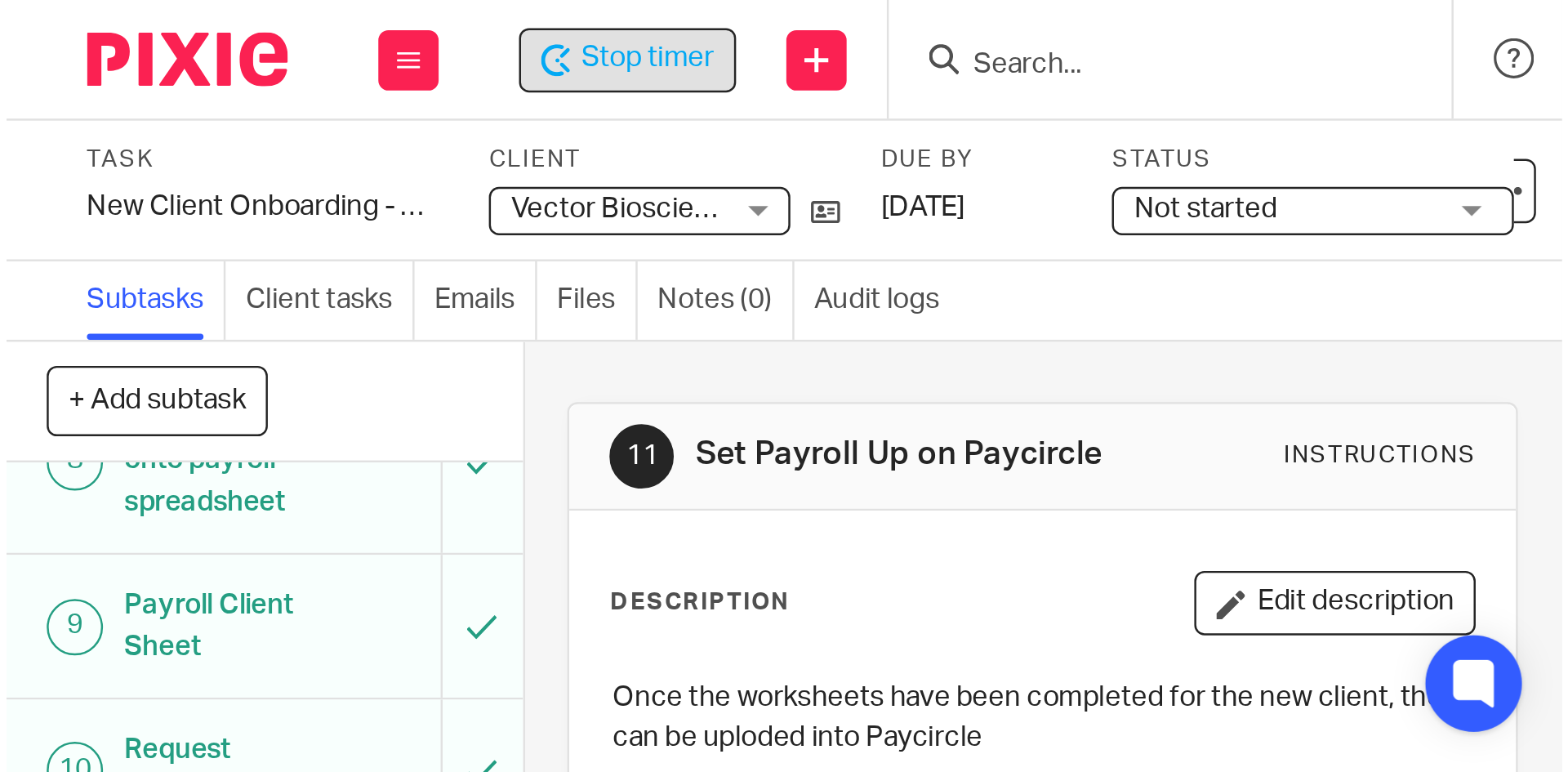 scroll, scrollTop: 272, scrollLeft: 0, axis: vertical 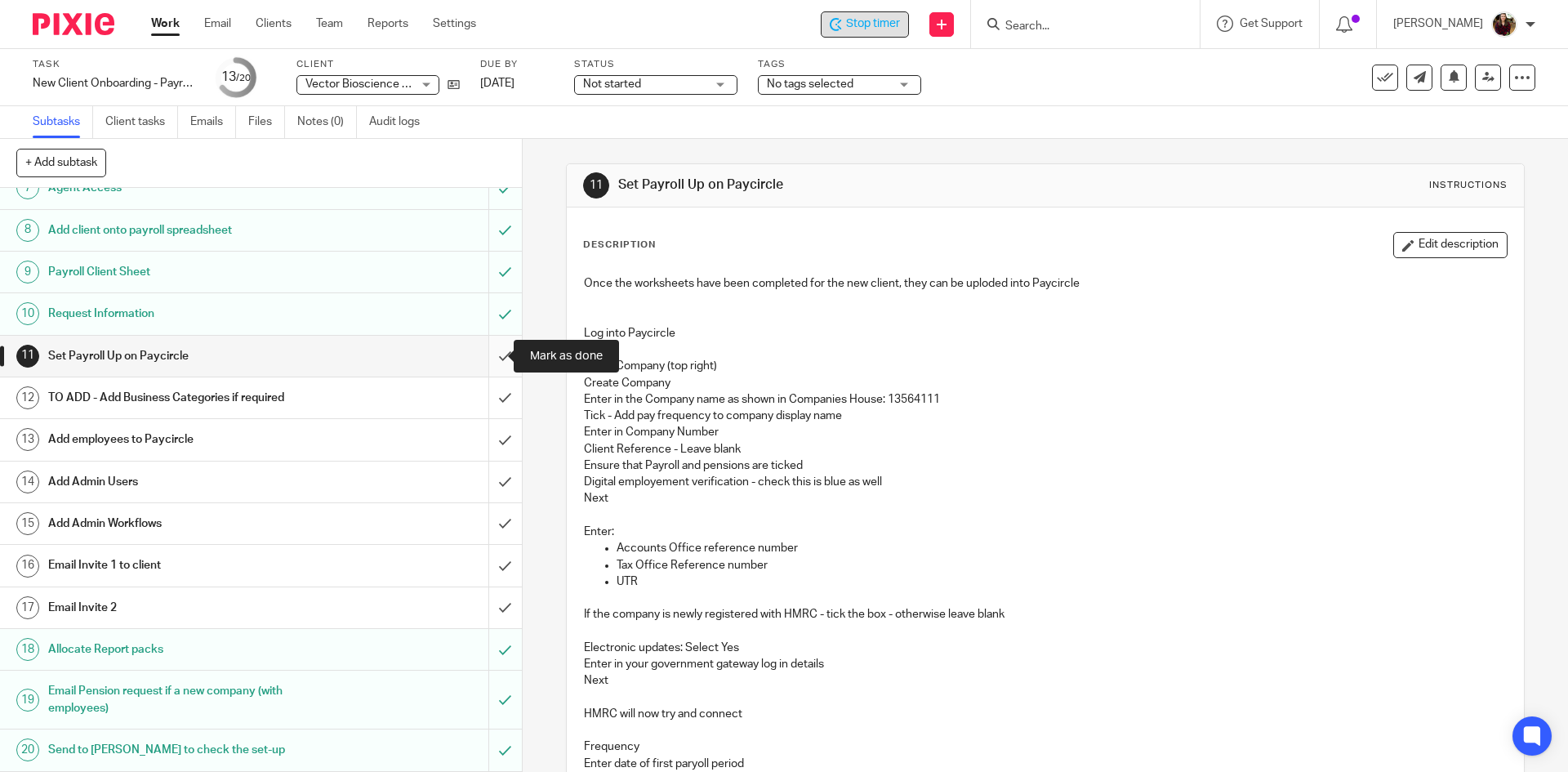 click at bounding box center [261, 356] 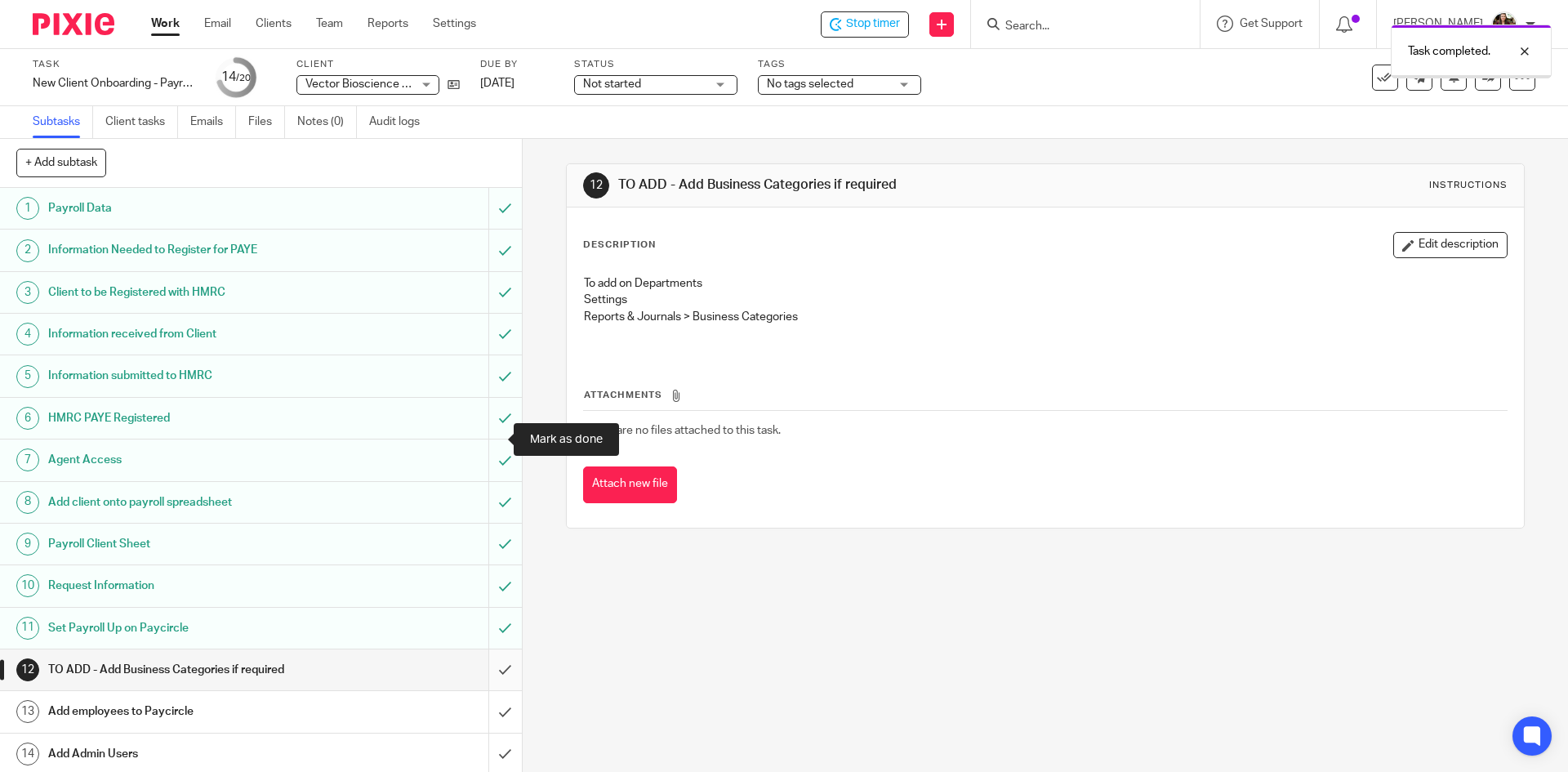 scroll, scrollTop: 0, scrollLeft: 0, axis: both 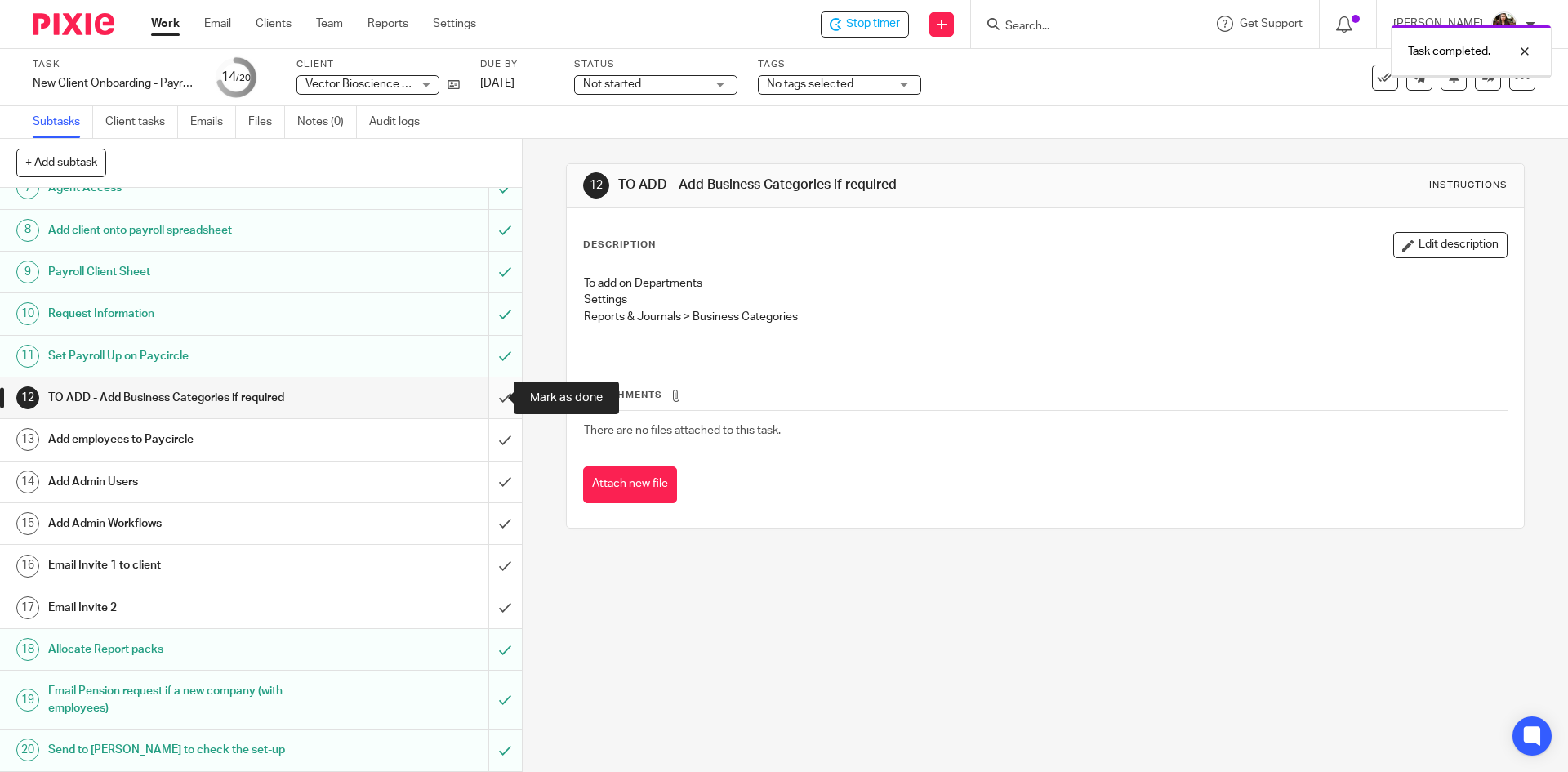 click at bounding box center [261, 398] 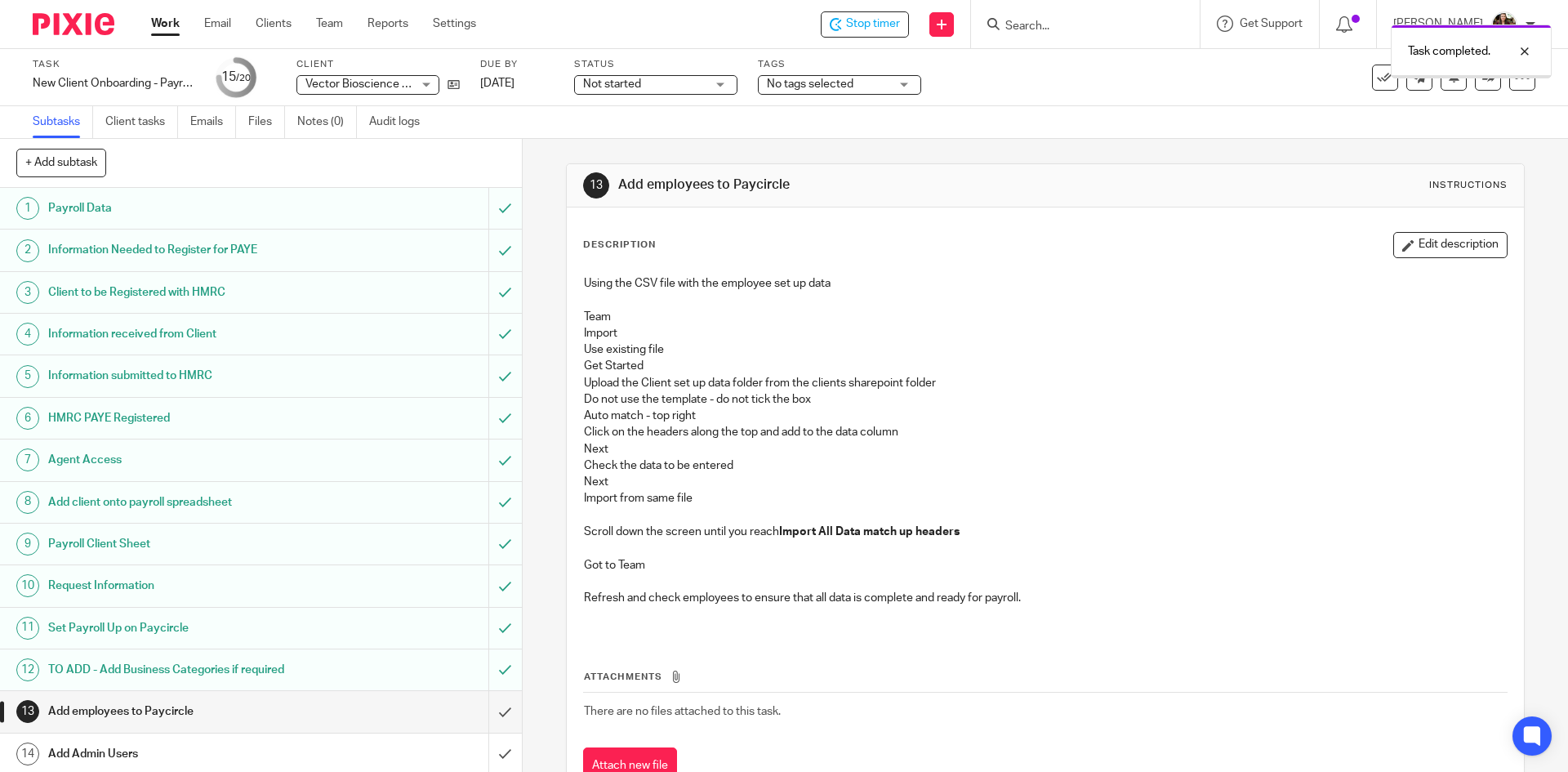 scroll, scrollTop: 0, scrollLeft: 0, axis: both 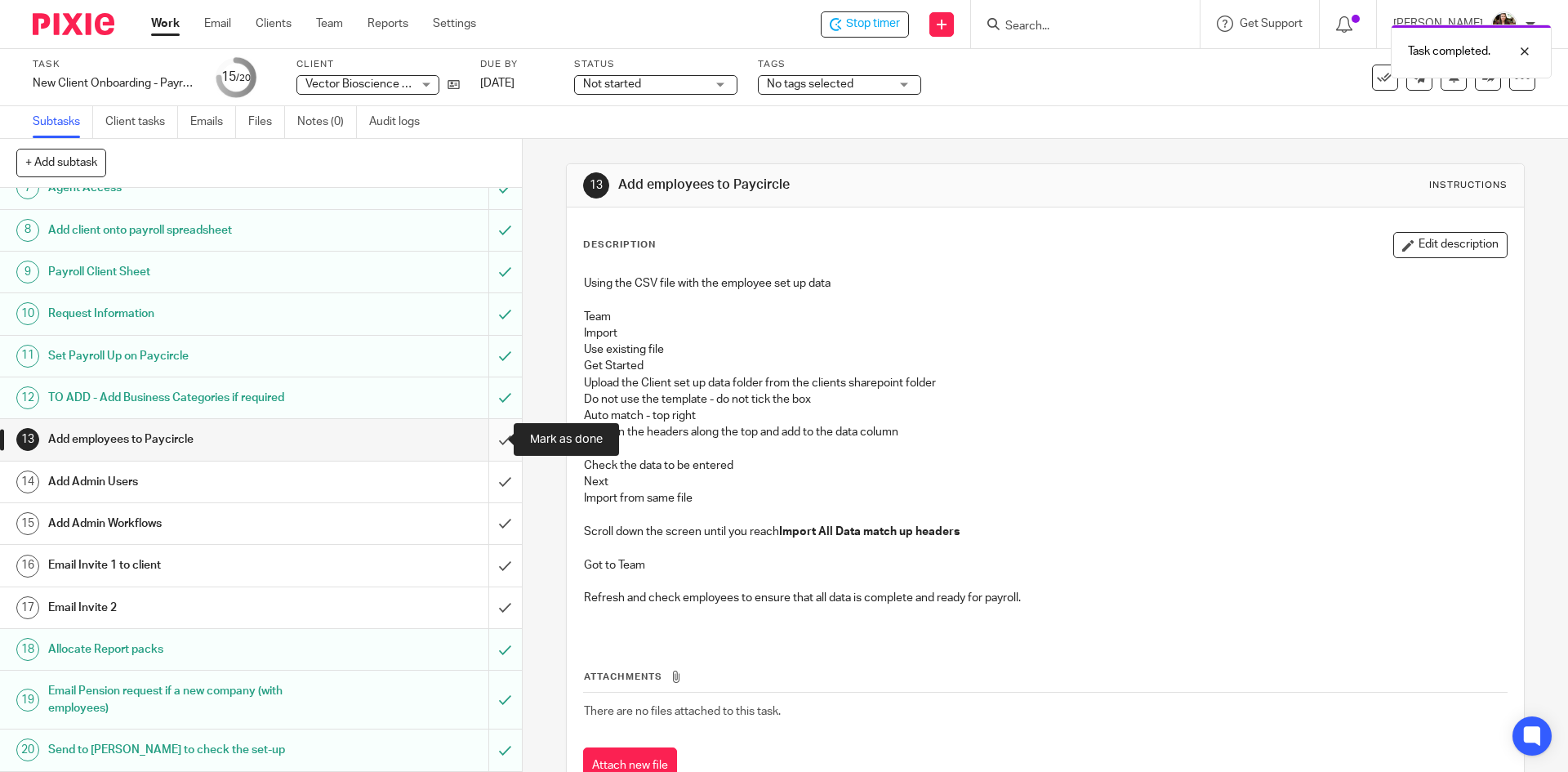 click at bounding box center (261, 440) 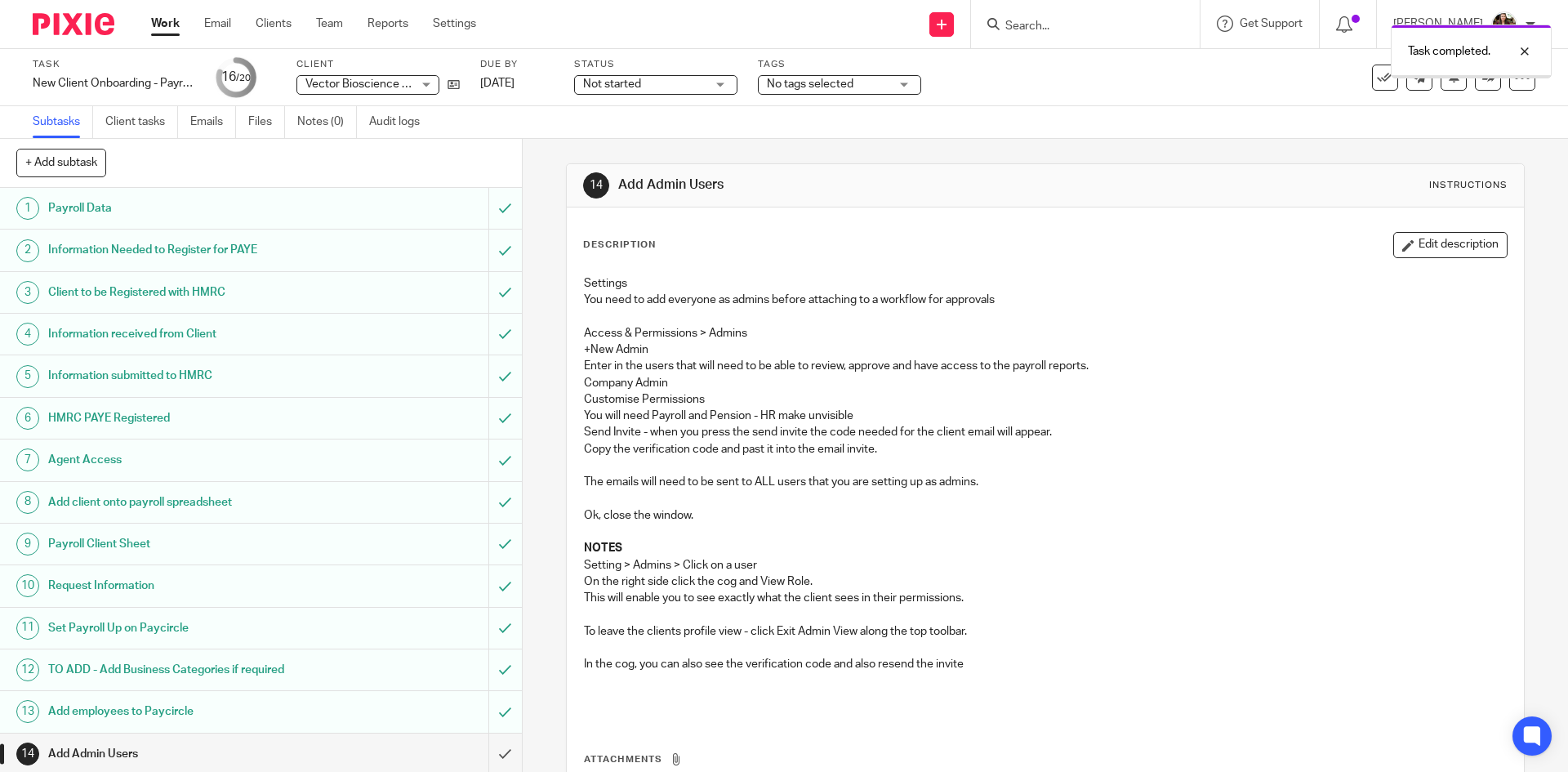 scroll, scrollTop: 0, scrollLeft: 0, axis: both 